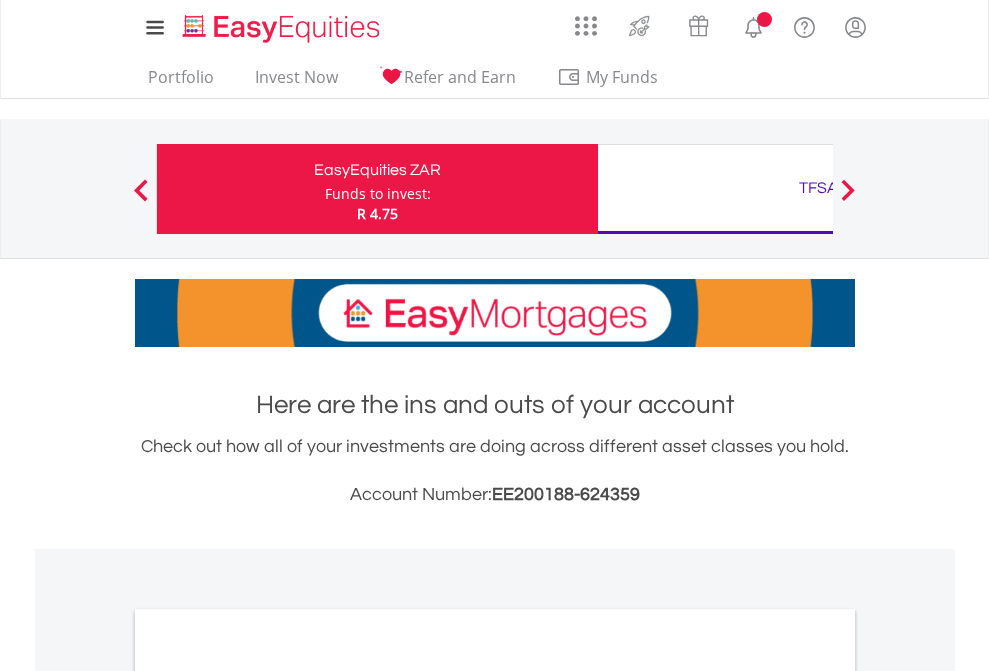 scroll, scrollTop: 0, scrollLeft: 0, axis: both 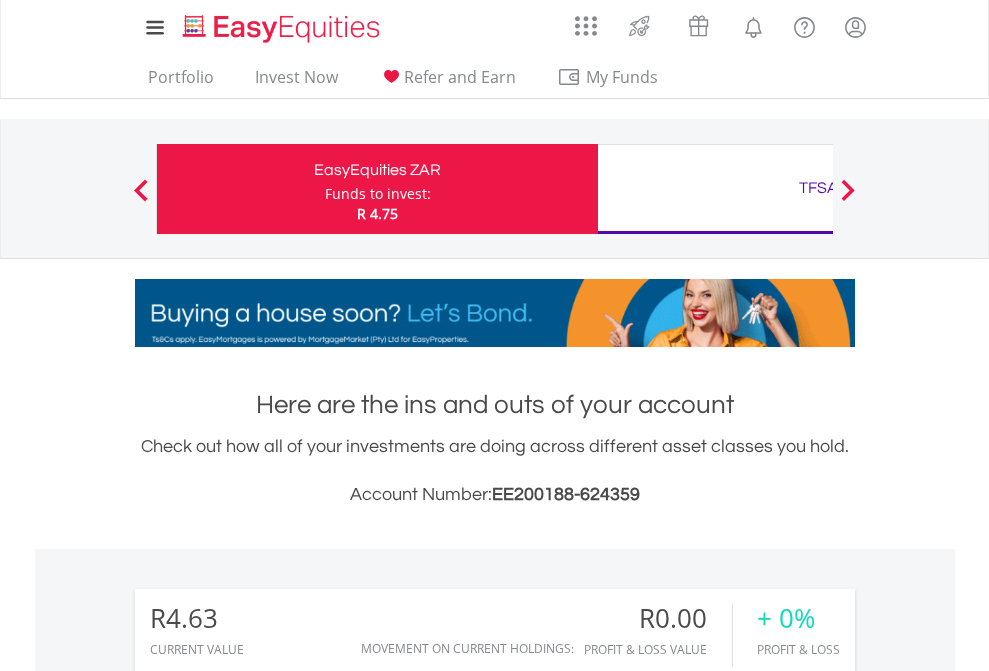 click on "Funds to invest:" at bounding box center (378, 194) 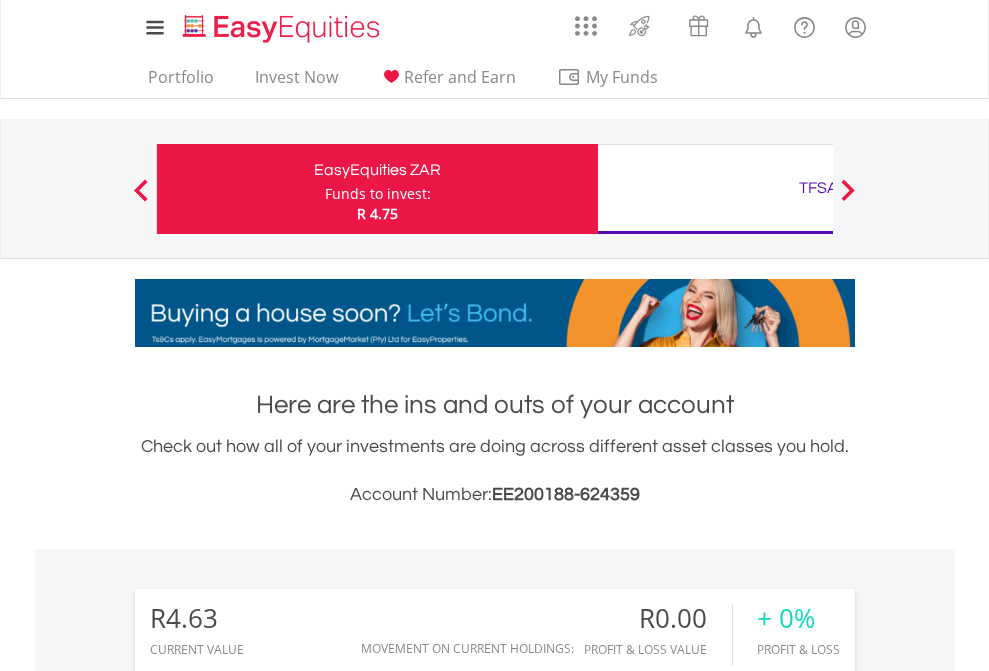 scroll, scrollTop: 192, scrollLeft: 314, axis: both 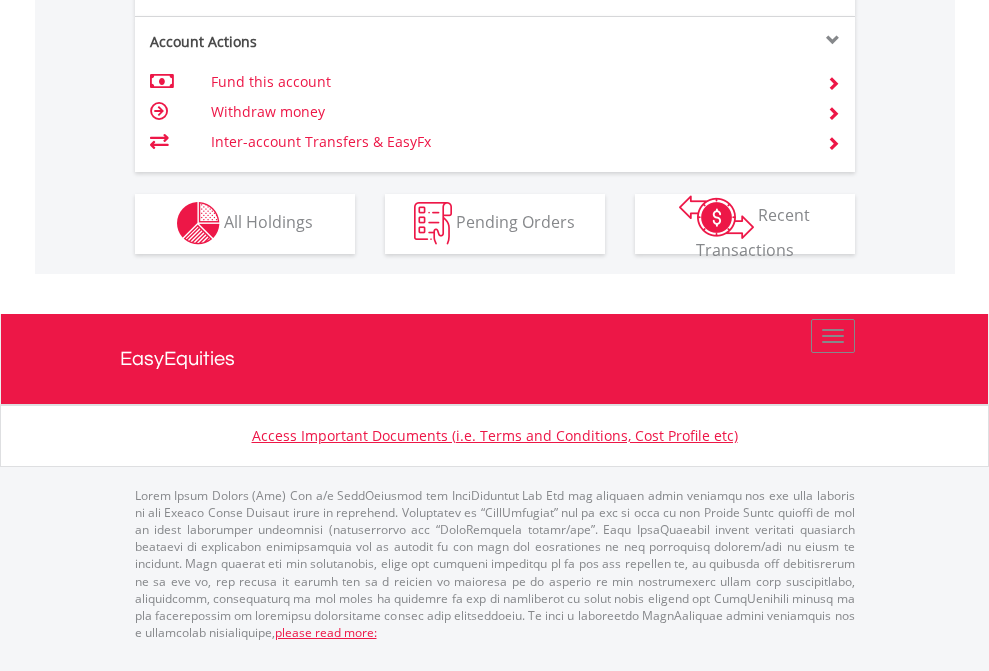 click on "Investment types" at bounding box center [706, -353] 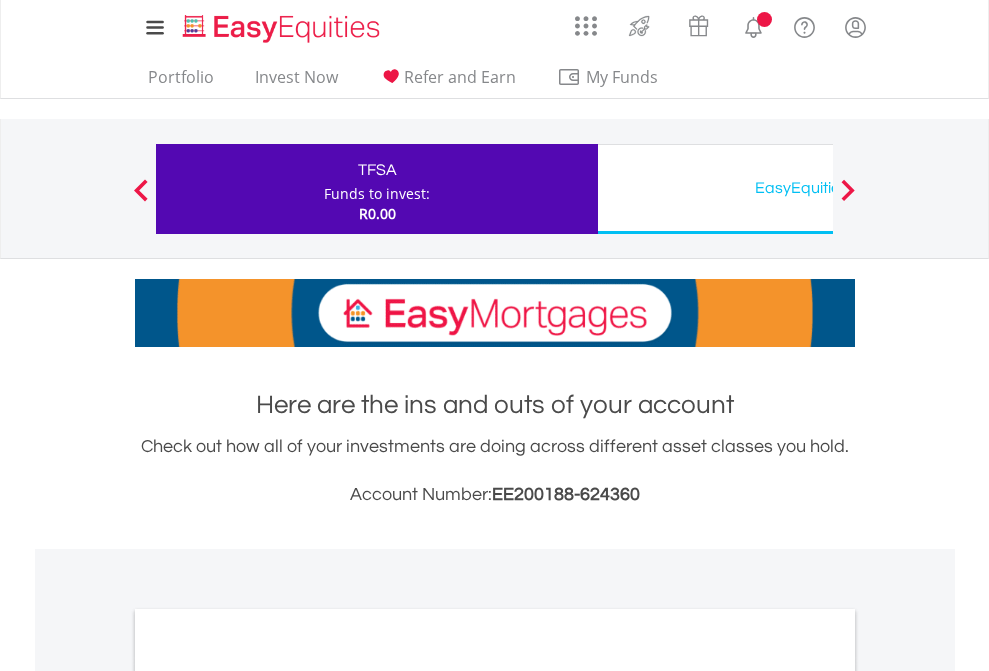 scroll, scrollTop: 0, scrollLeft: 0, axis: both 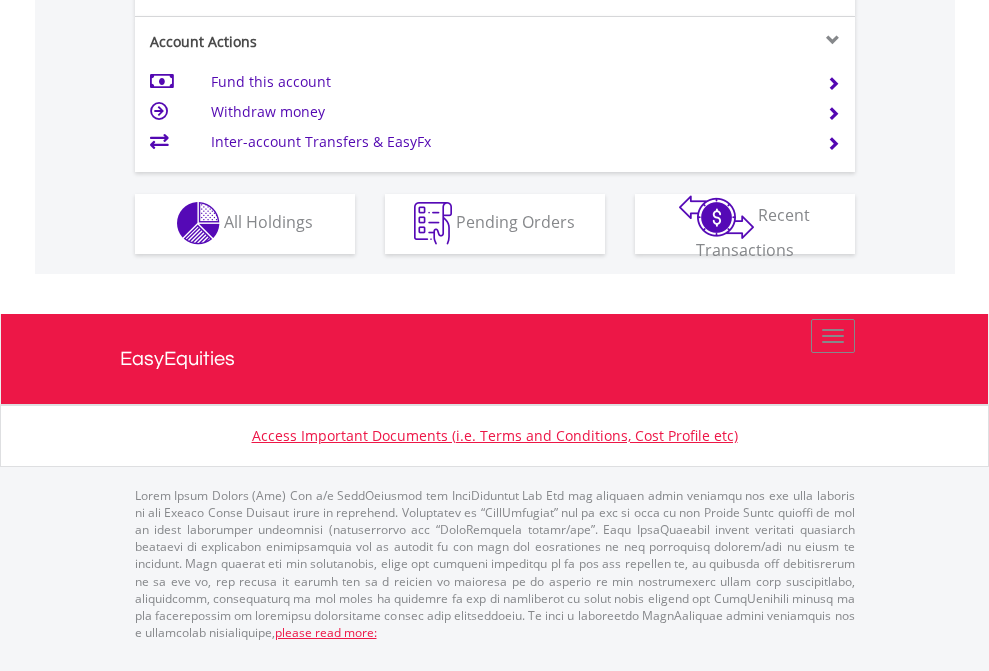 click on "Investment types" at bounding box center (706, -353) 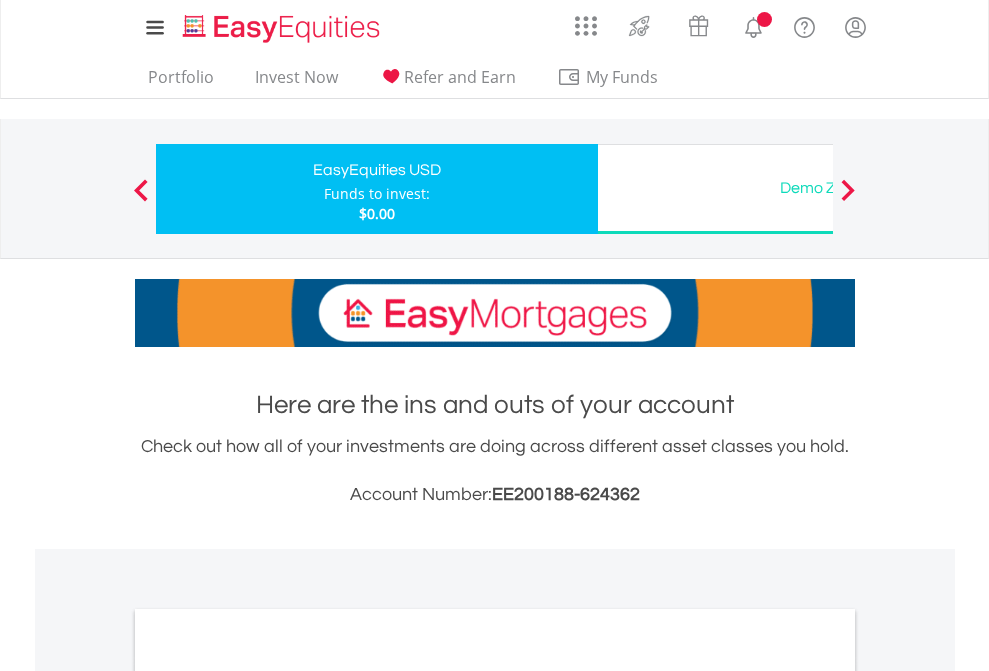 scroll, scrollTop: 0, scrollLeft: 0, axis: both 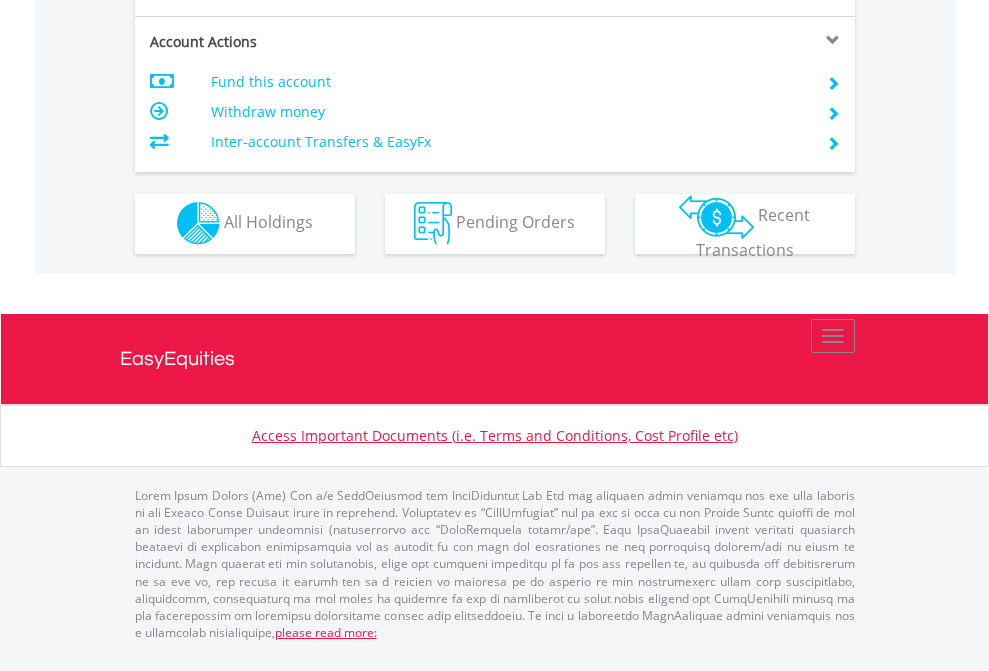 click on "Investment types" at bounding box center (706, -353) 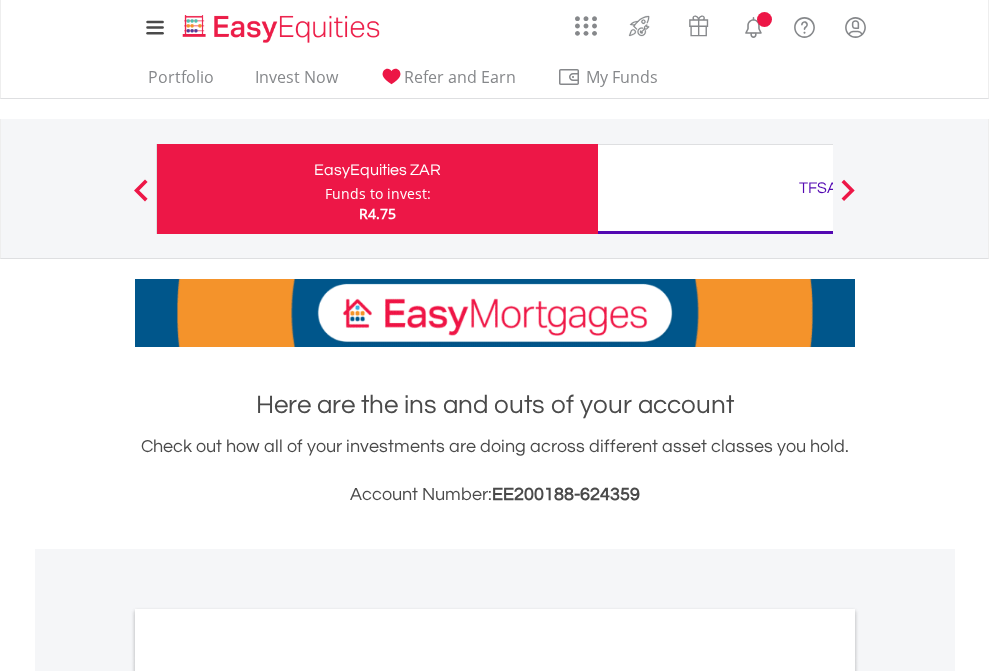 scroll, scrollTop: 0, scrollLeft: 0, axis: both 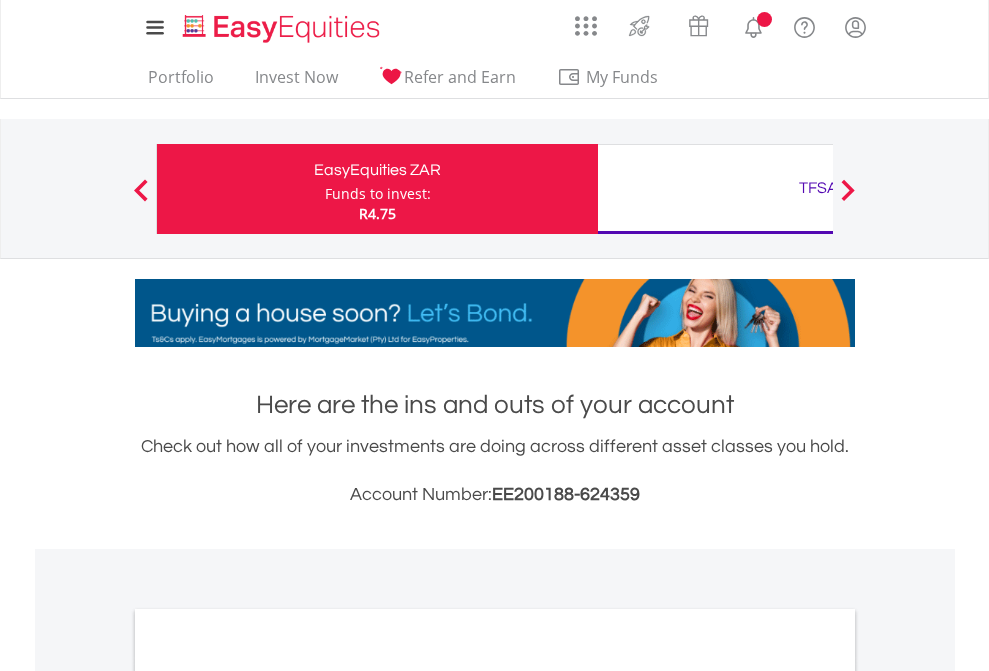 click on "All Holdings" at bounding box center (268, 1096) 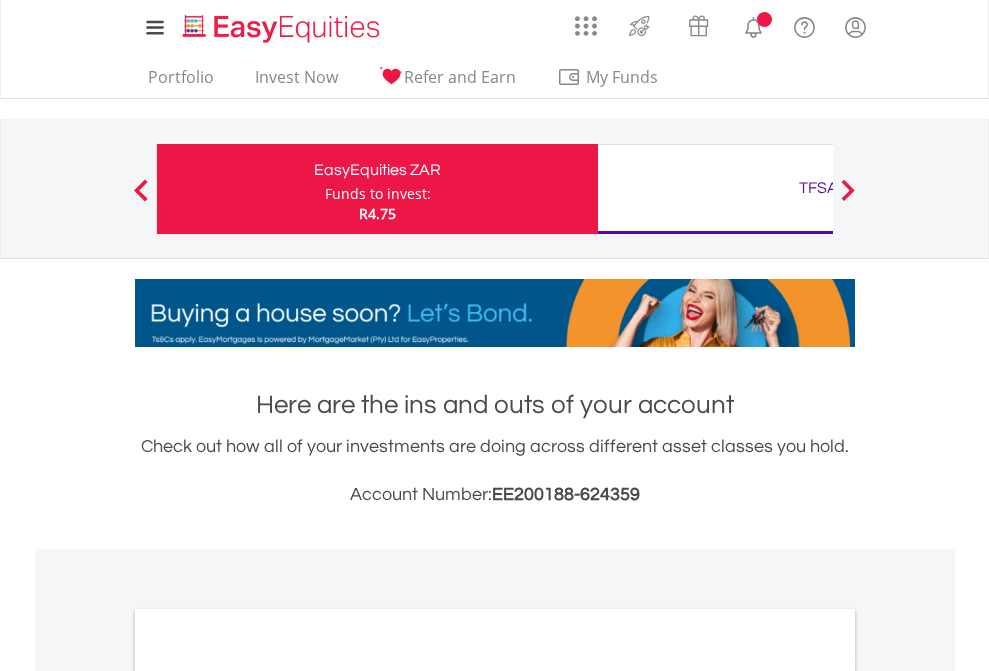 scroll, scrollTop: 1202, scrollLeft: 0, axis: vertical 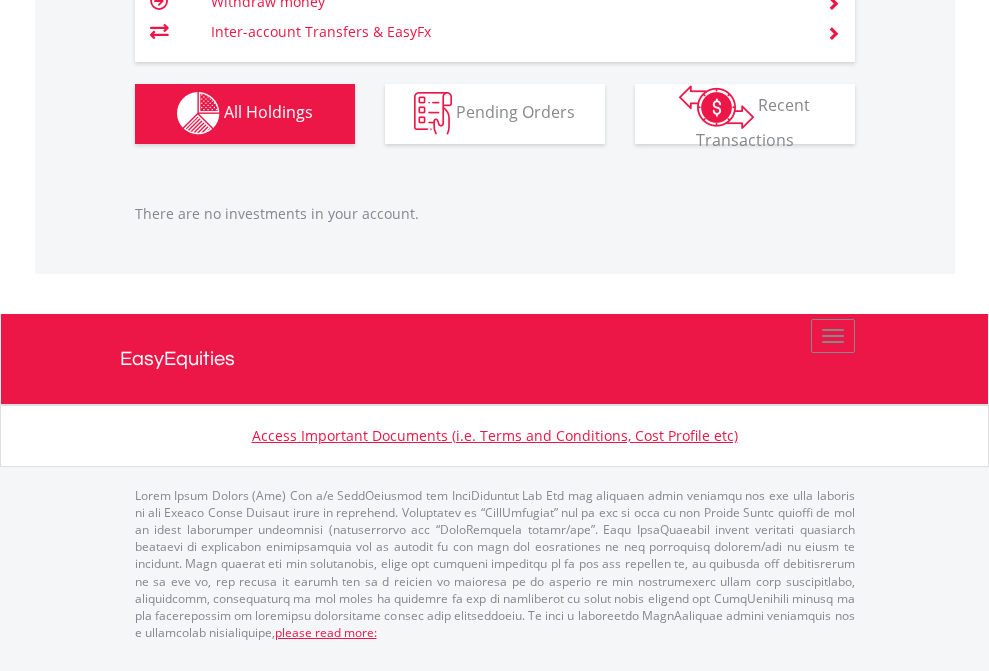 click on "TFSA" at bounding box center [818, -1142] 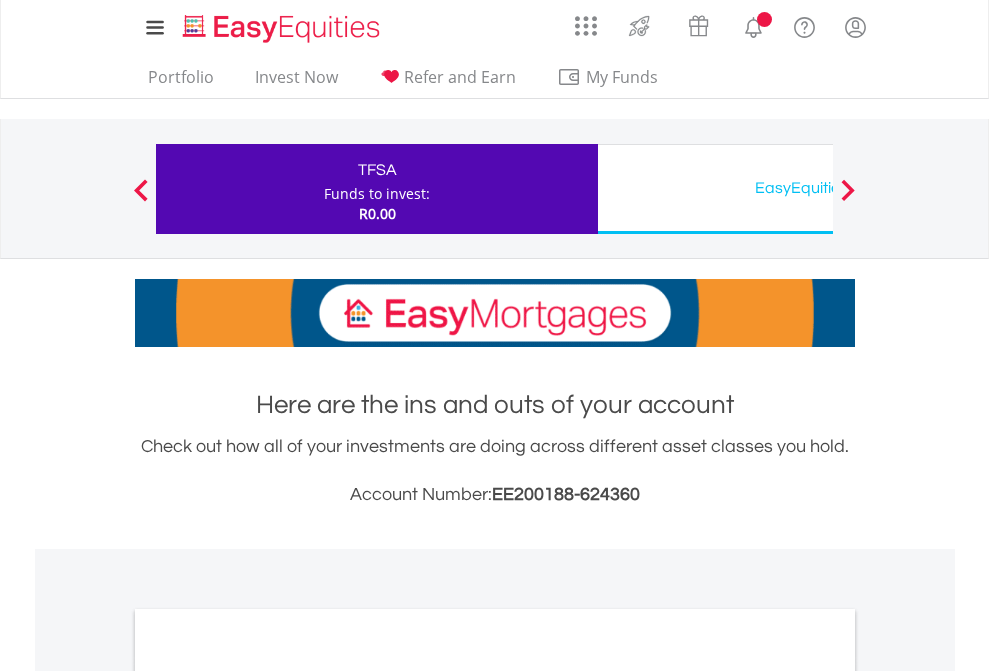 scroll, scrollTop: 0, scrollLeft: 0, axis: both 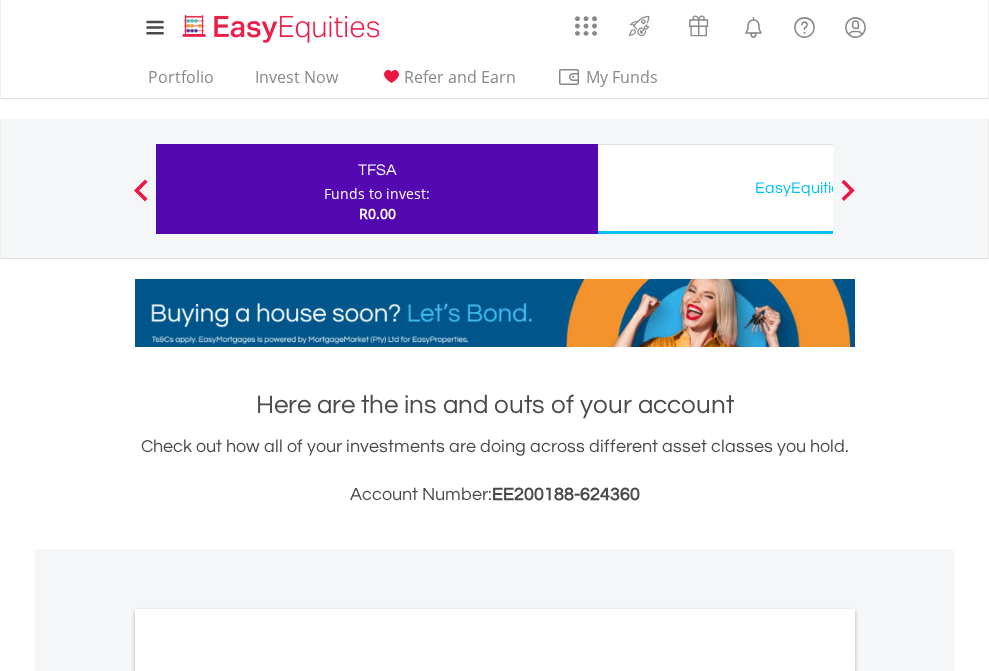click on "All Holdings" at bounding box center [268, 1096] 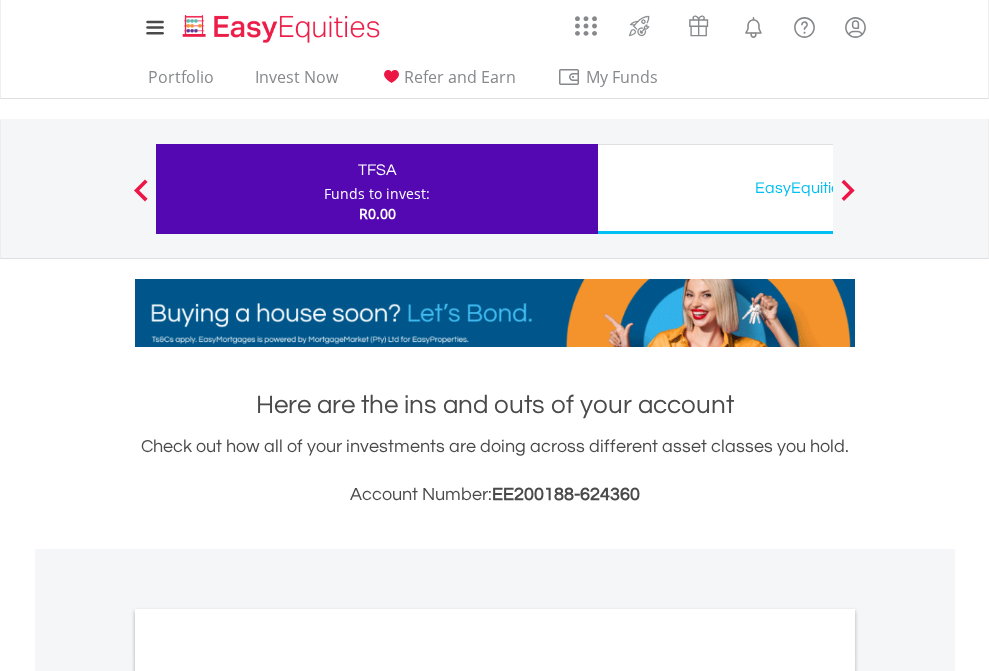 scroll, scrollTop: 1202, scrollLeft: 0, axis: vertical 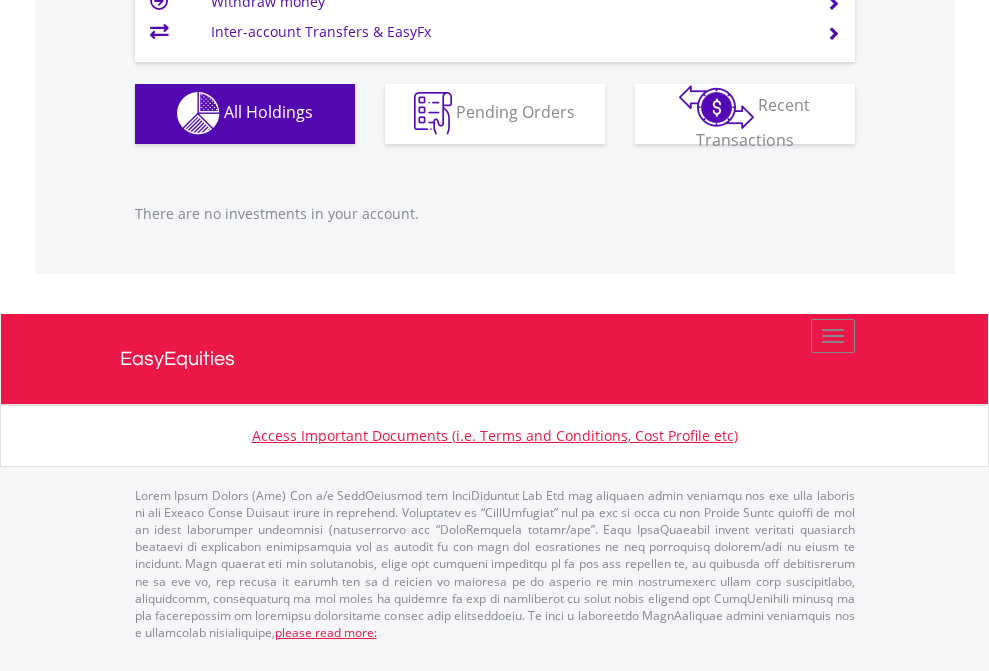 click on "EasyEquities USD" at bounding box center [818, -1142] 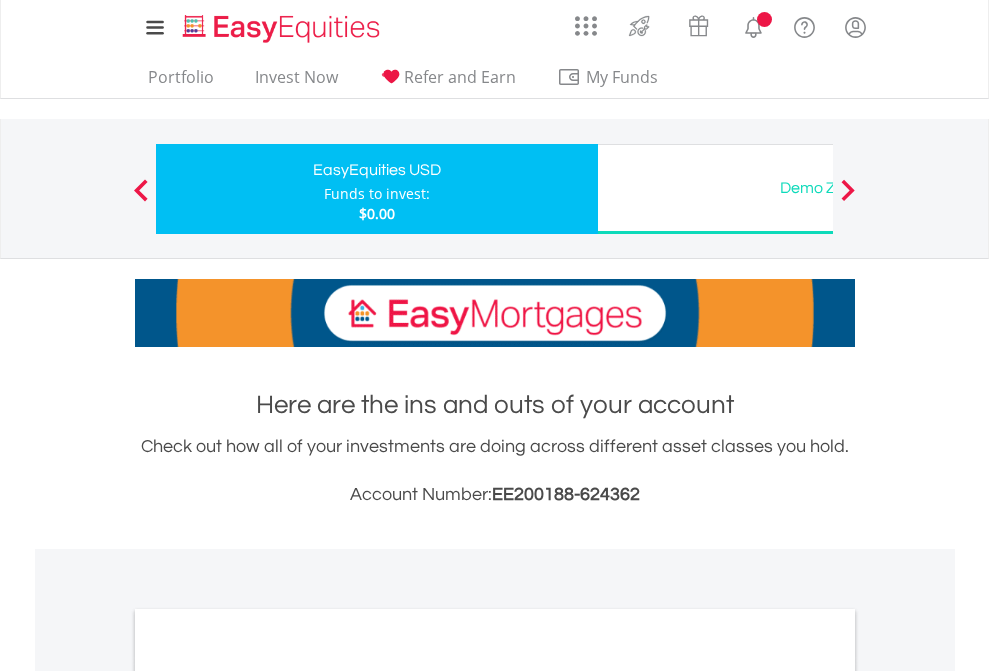 scroll, scrollTop: 0, scrollLeft: 0, axis: both 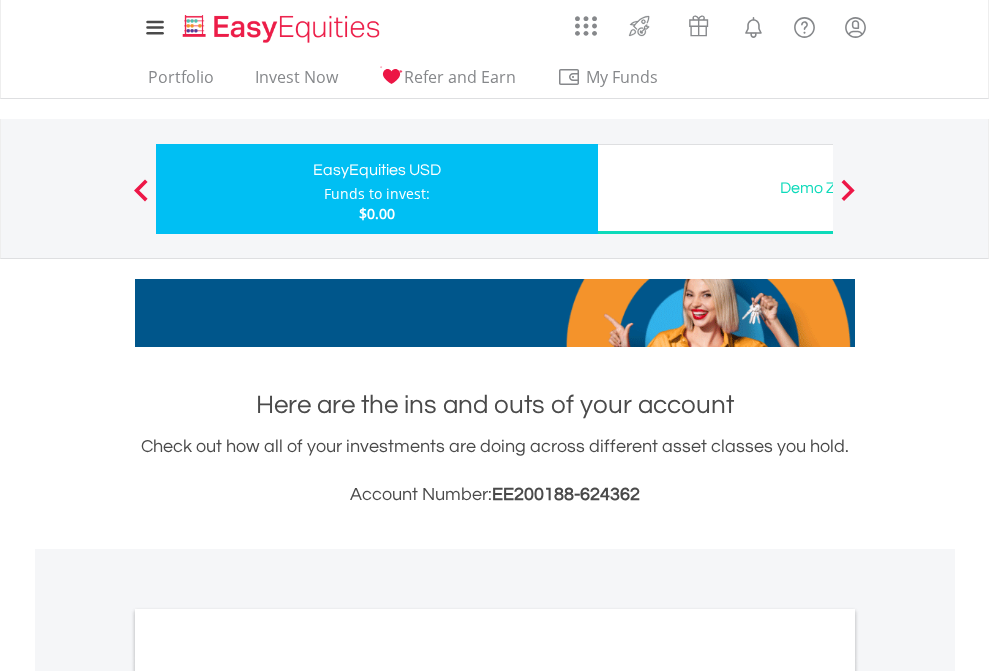 click on "All Holdings" at bounding box center (268, 1096) 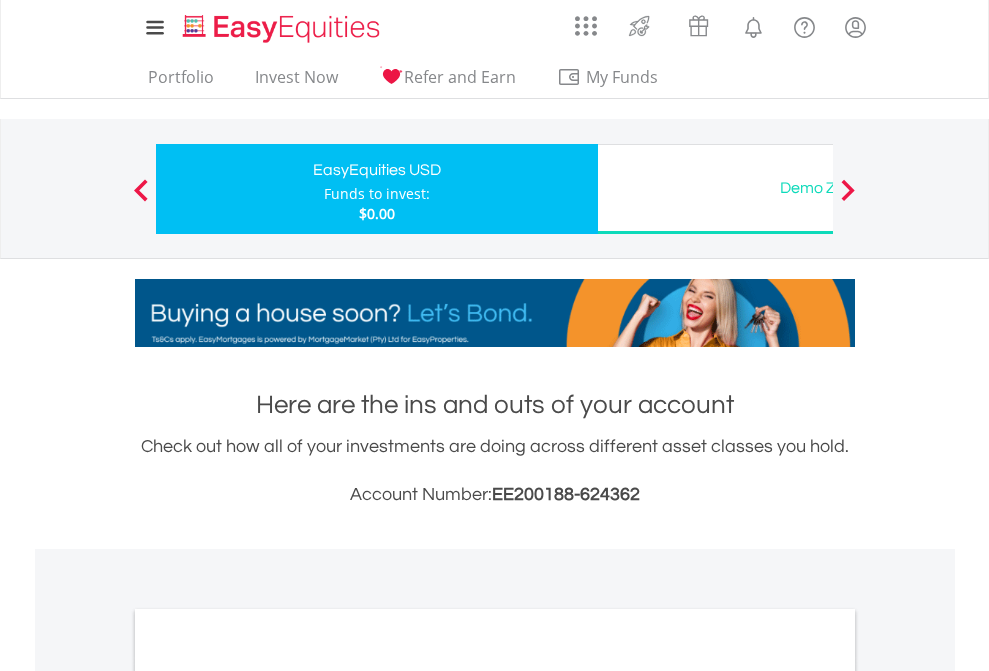 scroll, scrollTop: 1202, scrollLeft: 0, axis: vertical 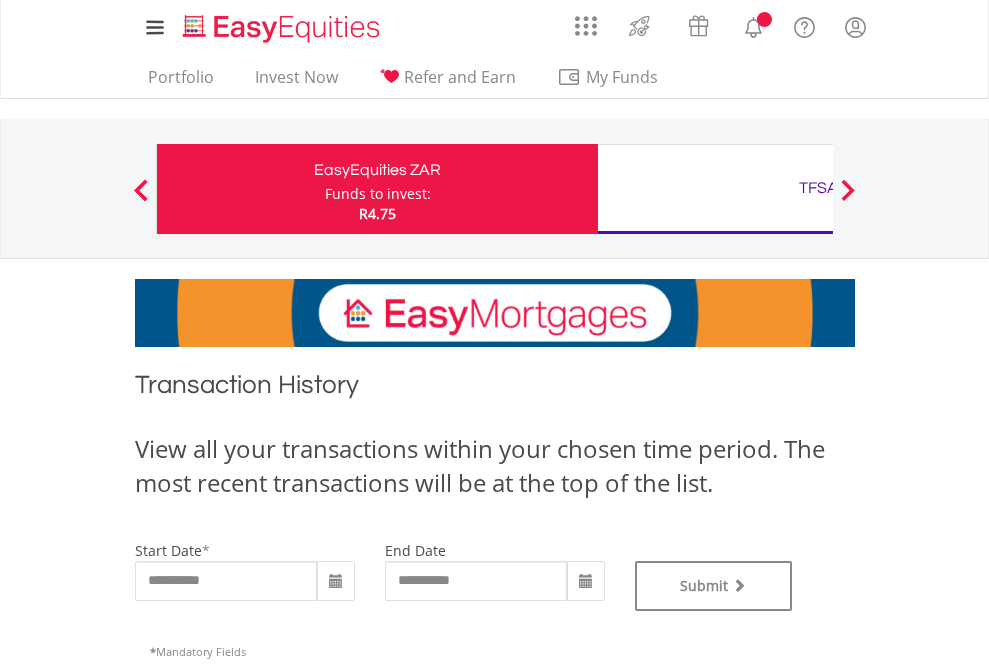 type on "**********" 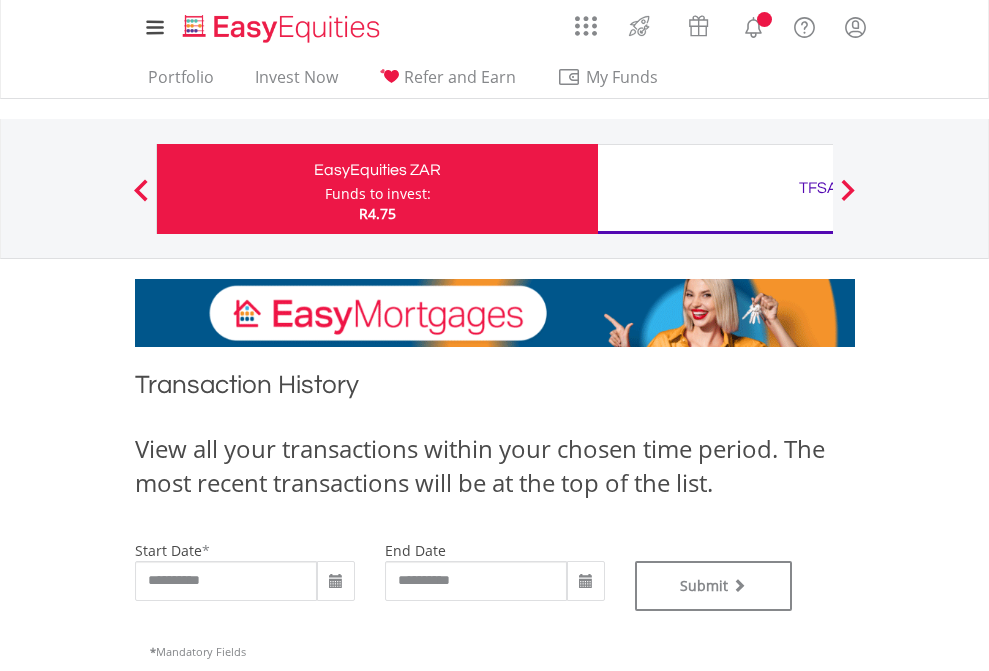 type on "**********" 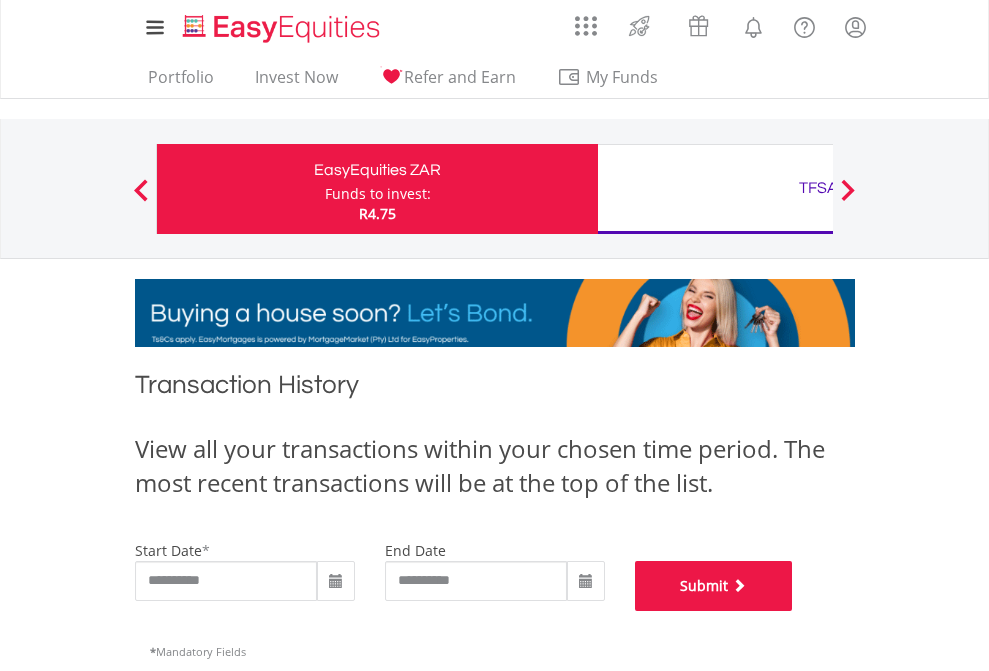 click on "Submit" at bounding box center [714, 586] 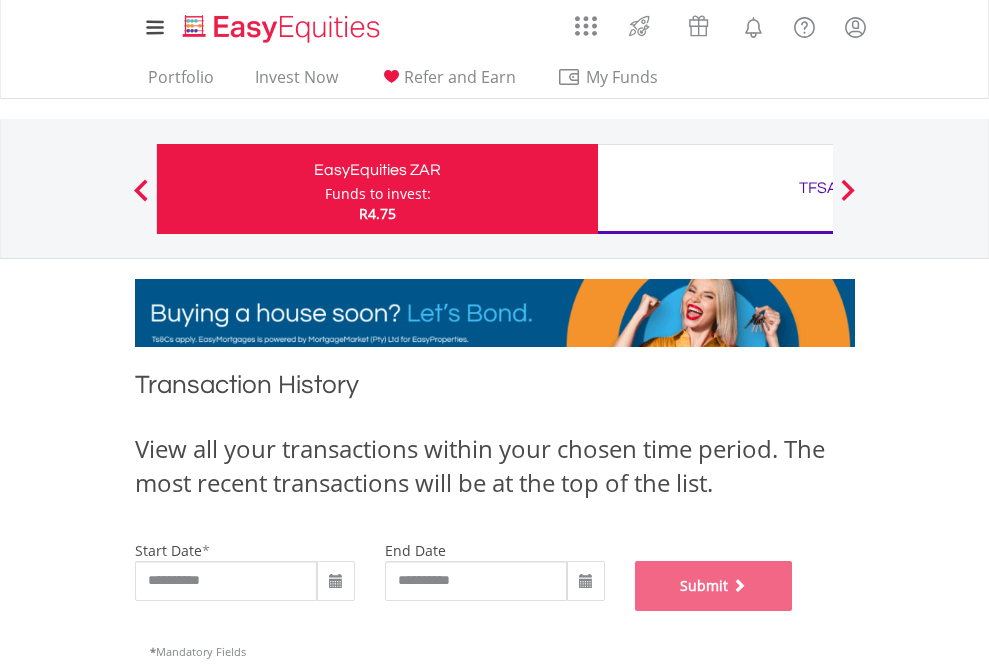 scroll, scrollTop: 811, scrollLeft: 0, axis: vertical 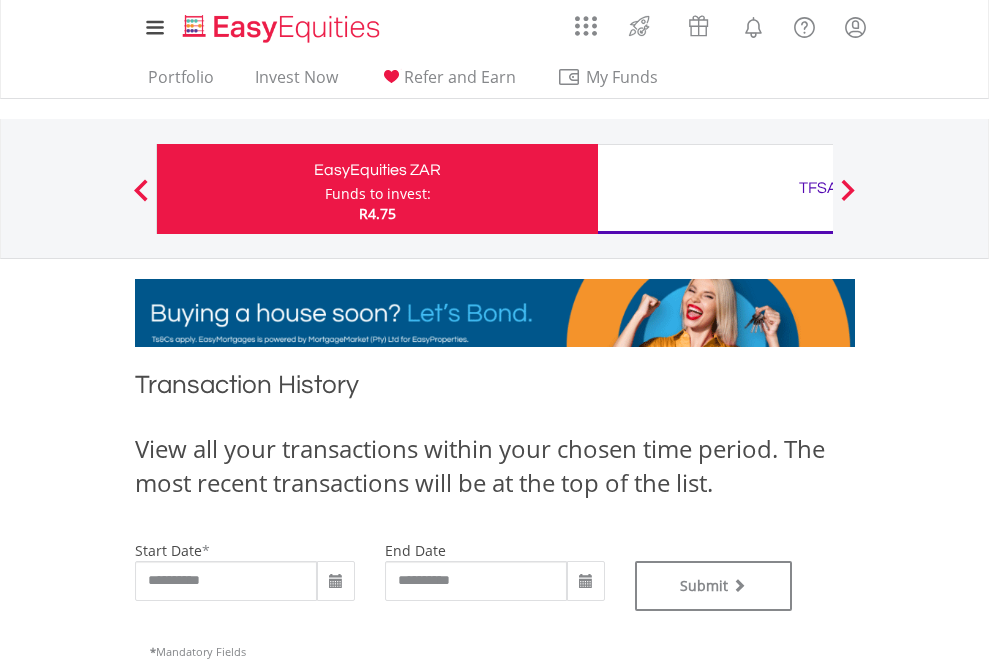 click on "TFSA" at bounding box center (818, 188) 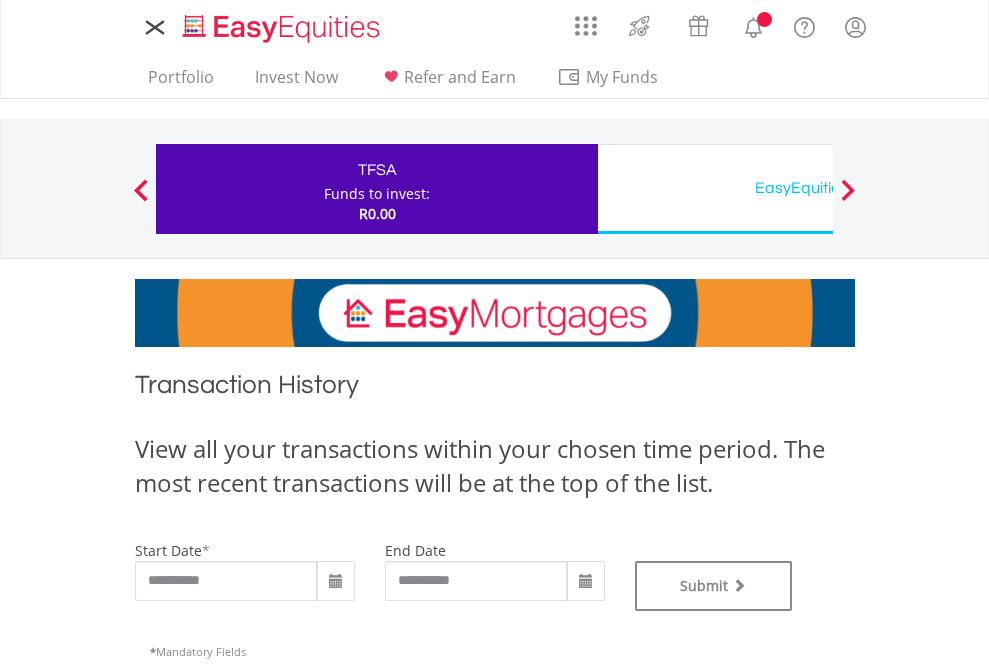 scroll, scrollTop: 0, scrollLeft: 0, axis: both 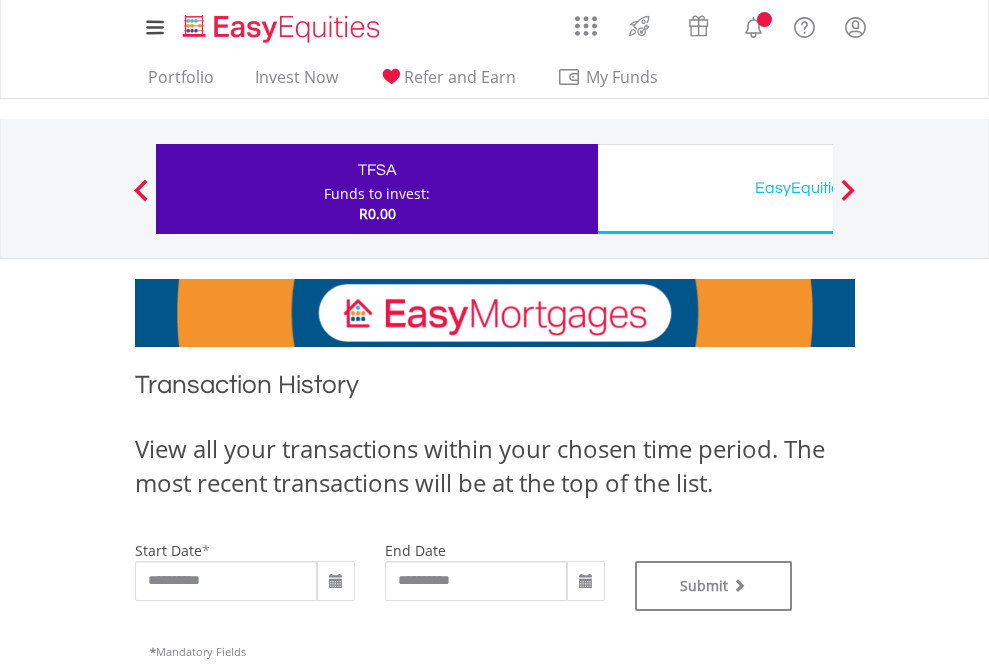 type on "**********" 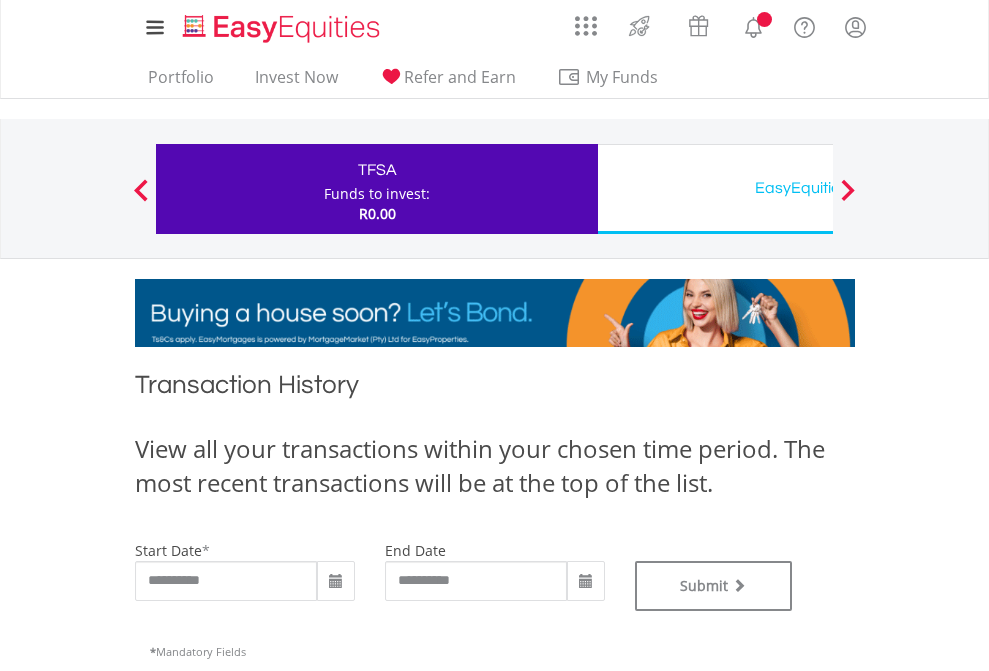 type on "**********" 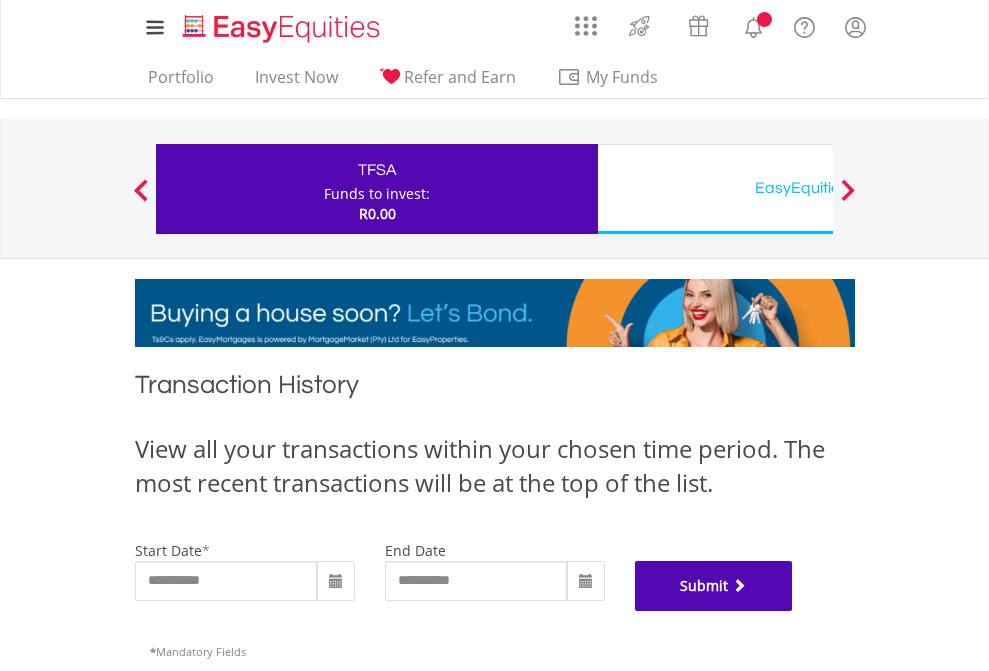 click on "Submit" at bounding box center [714, 586] 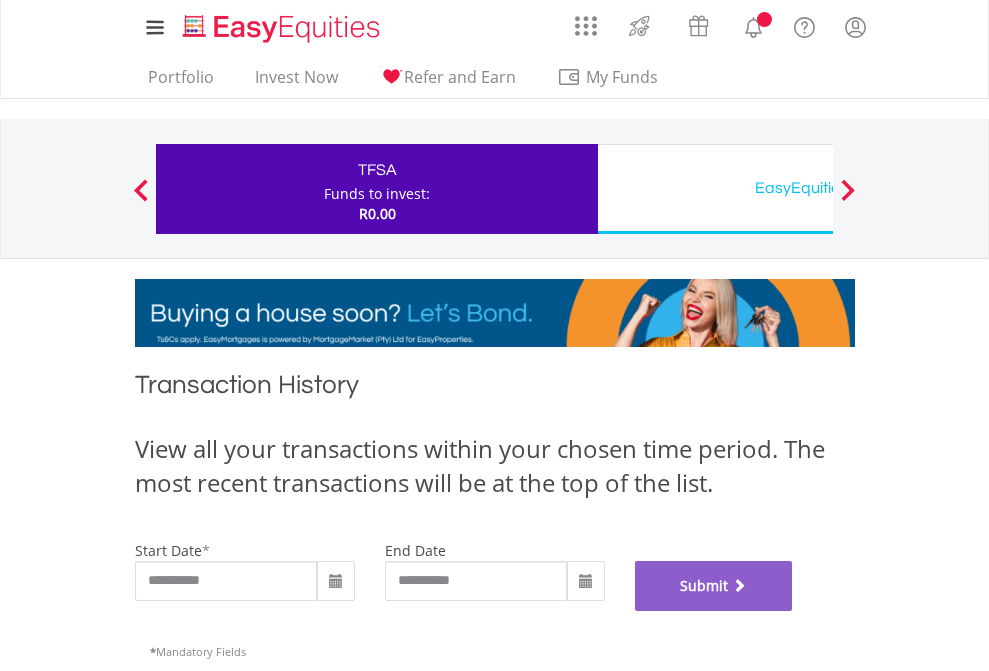 scroll, scrollTop: 811, scrollLeft: 0, axis: vertical 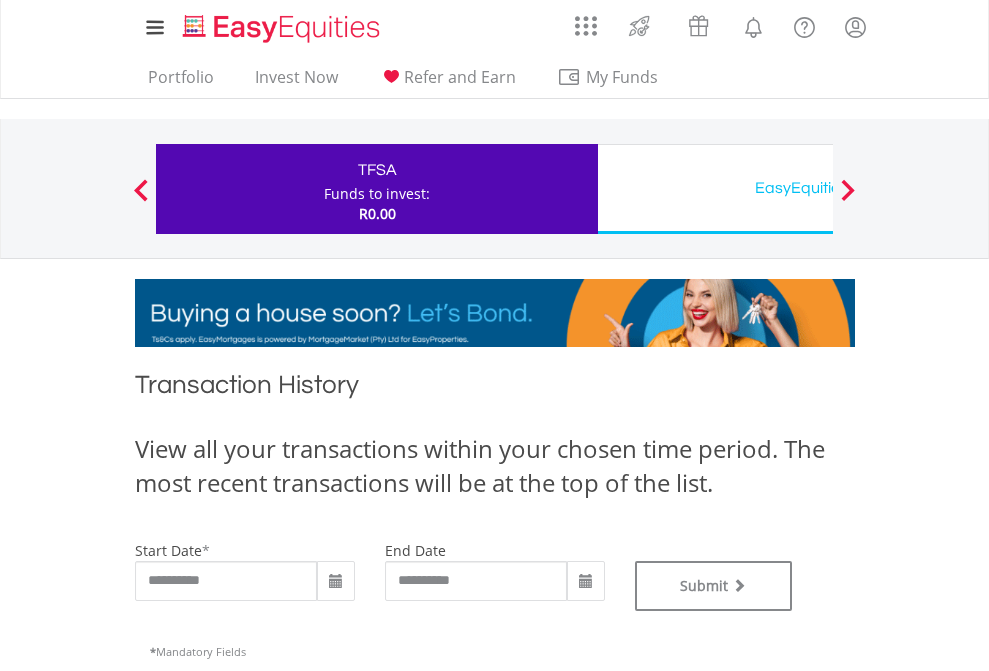 click on "EasyEquities USD" at bounding box center (818, 188) 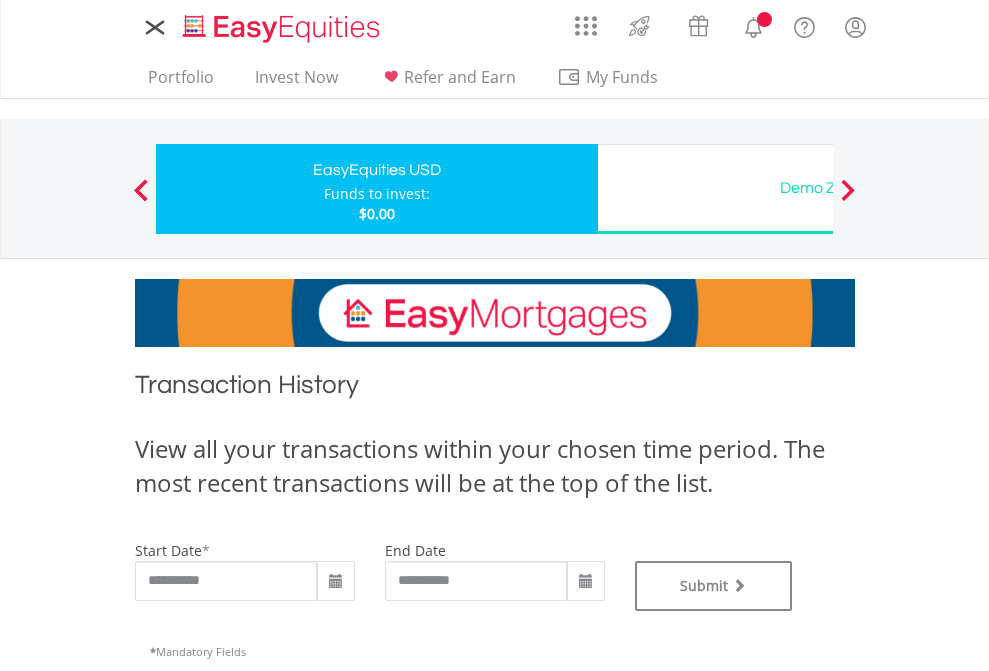 scroll, scrollTop: 0, scrollLeft: 0, axis: both 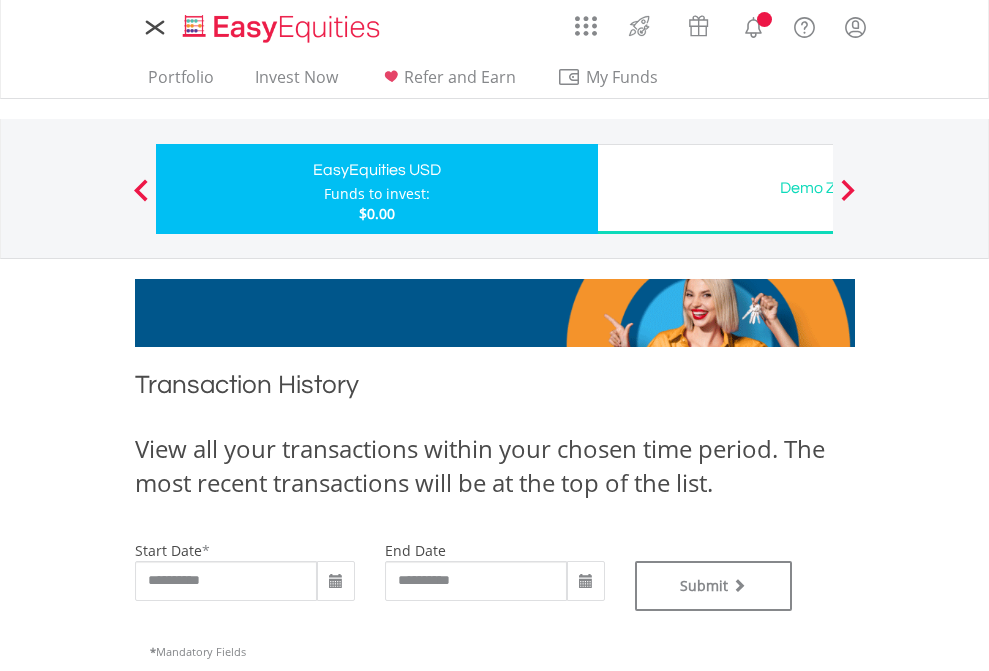 type on "**********" 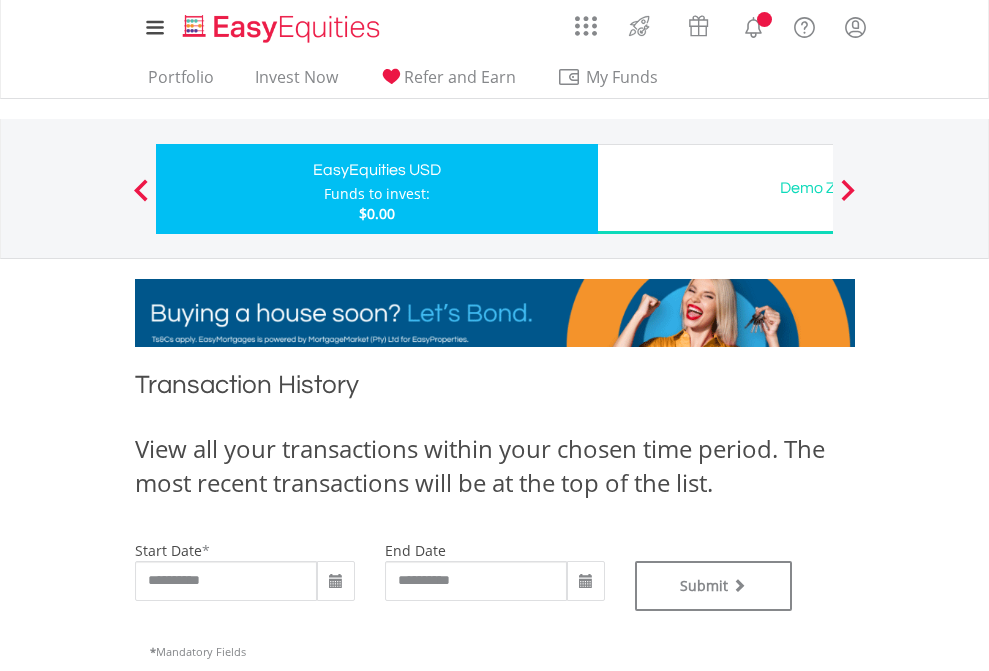 type on "**********" 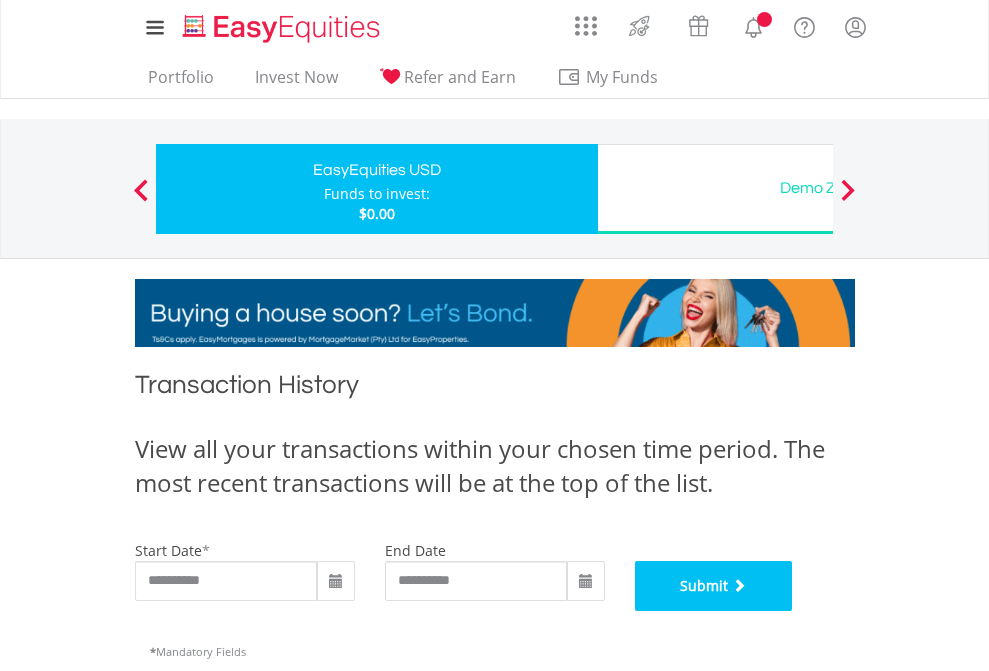 click on "Submit" at bounding box center [714, 586] 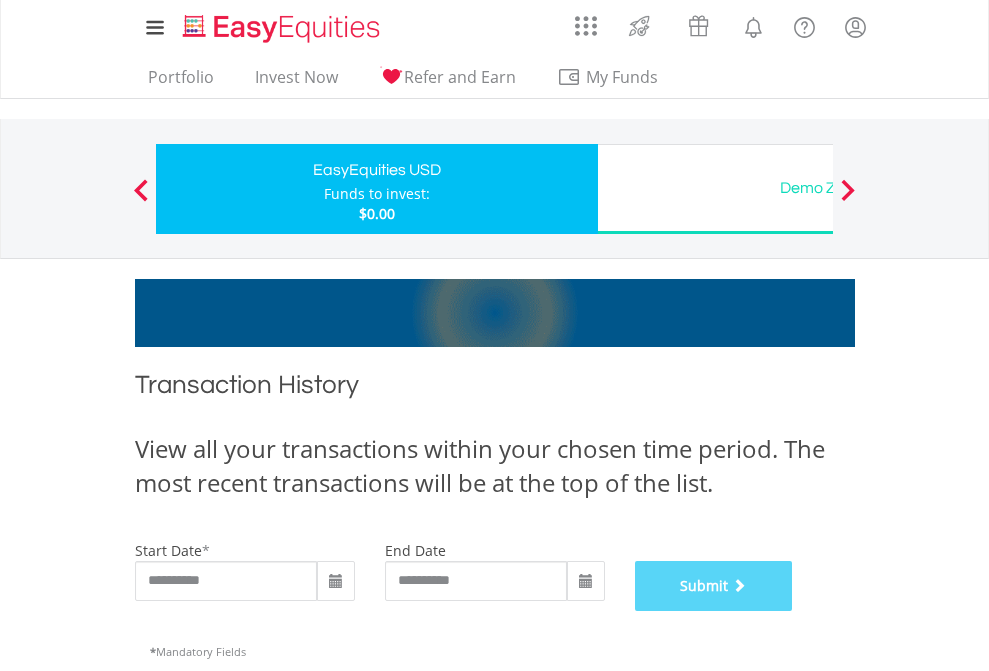 scroll, scrollTop: 811, scrollLeft: 0, axis: vertical 